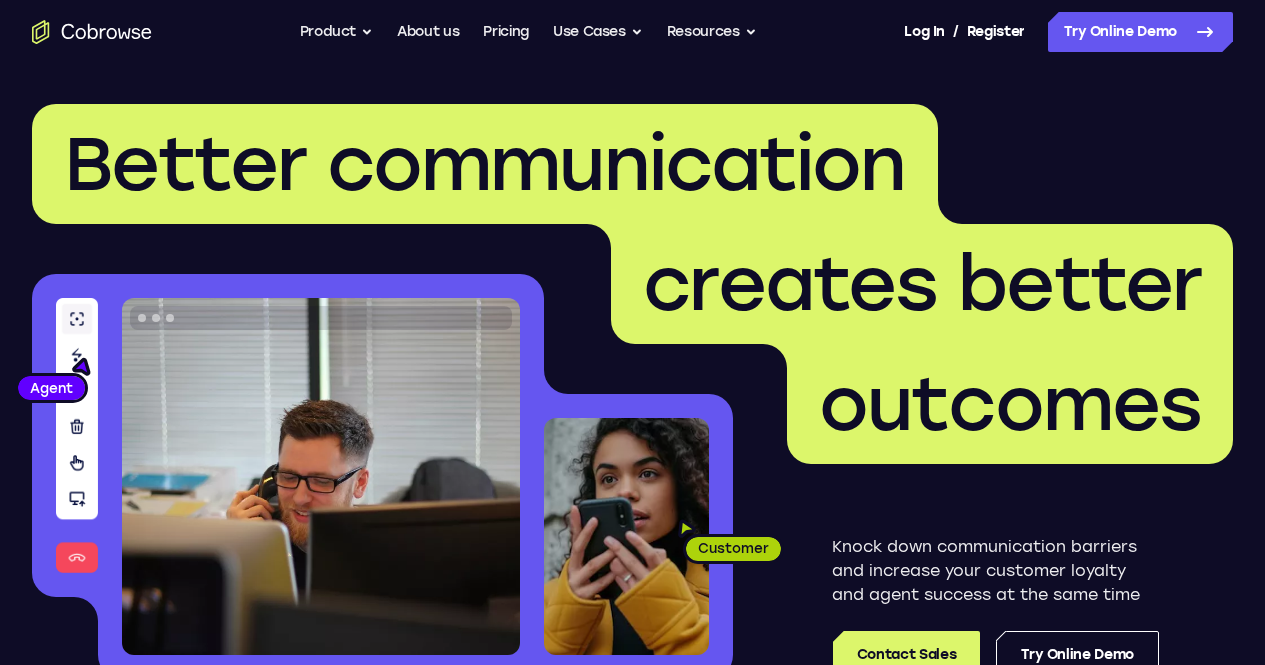 scroll, scrollTop: 0, scrollLeft: 0, axis: both 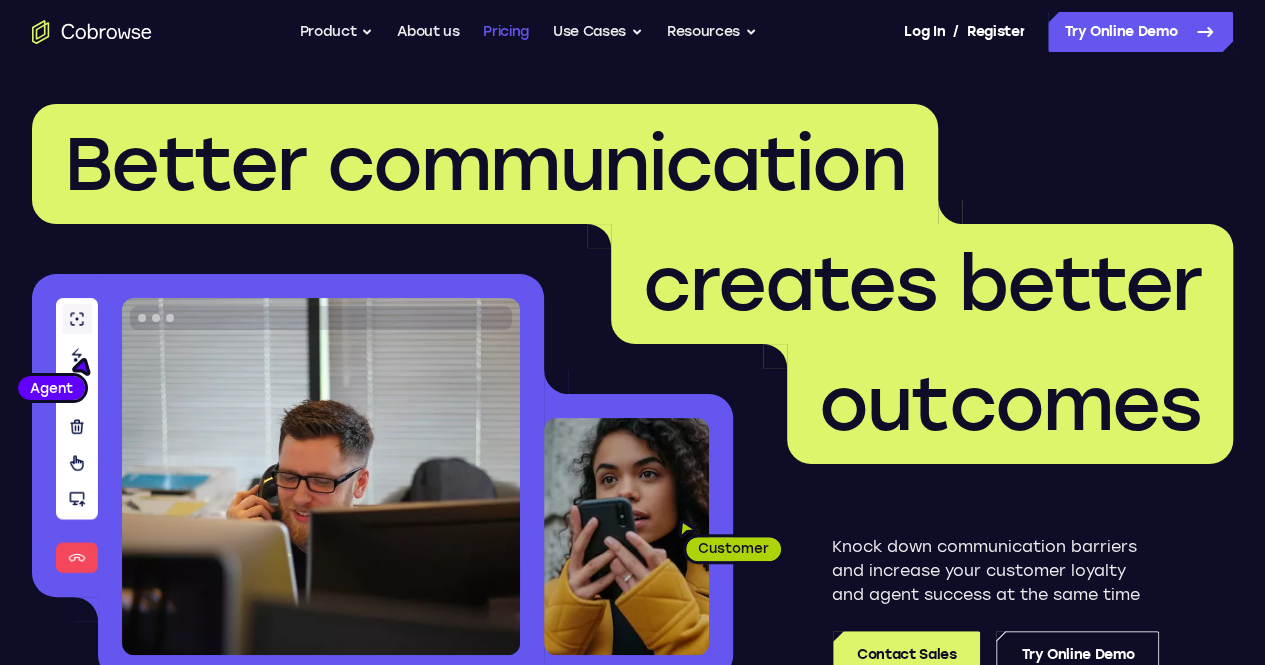 click on "Pricing" at bounding box center (506, 32) 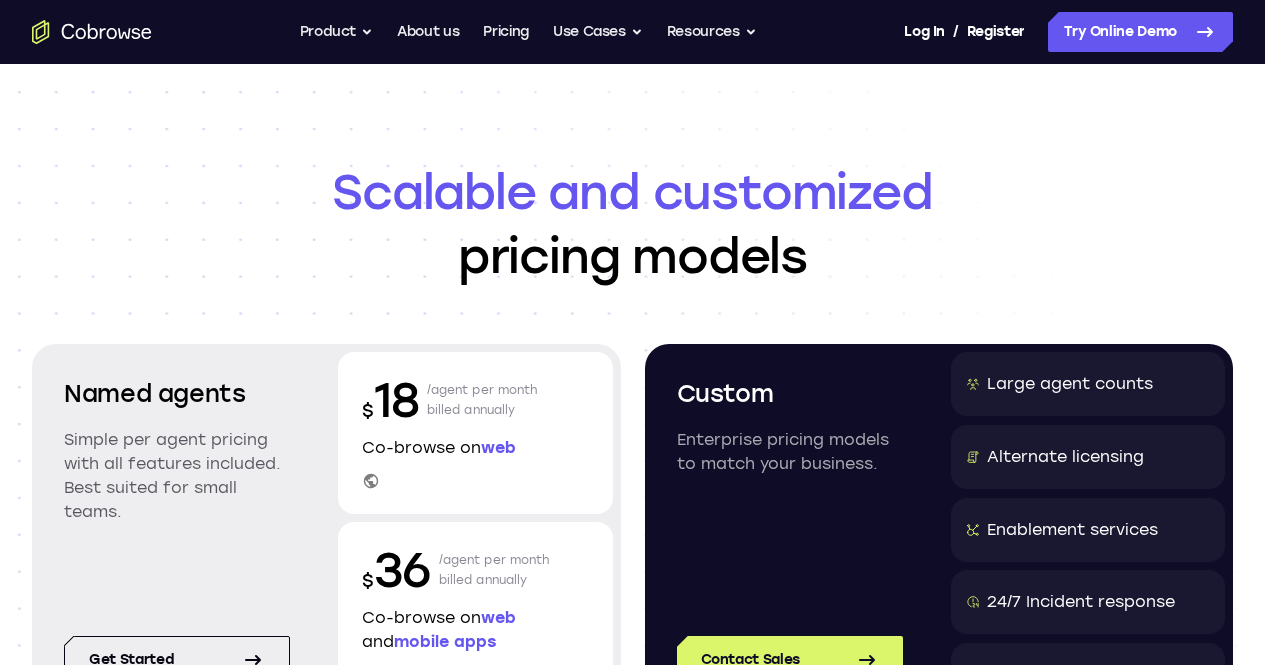 scroll, scrollTop: 0, scrollLeft: 0, axis: both 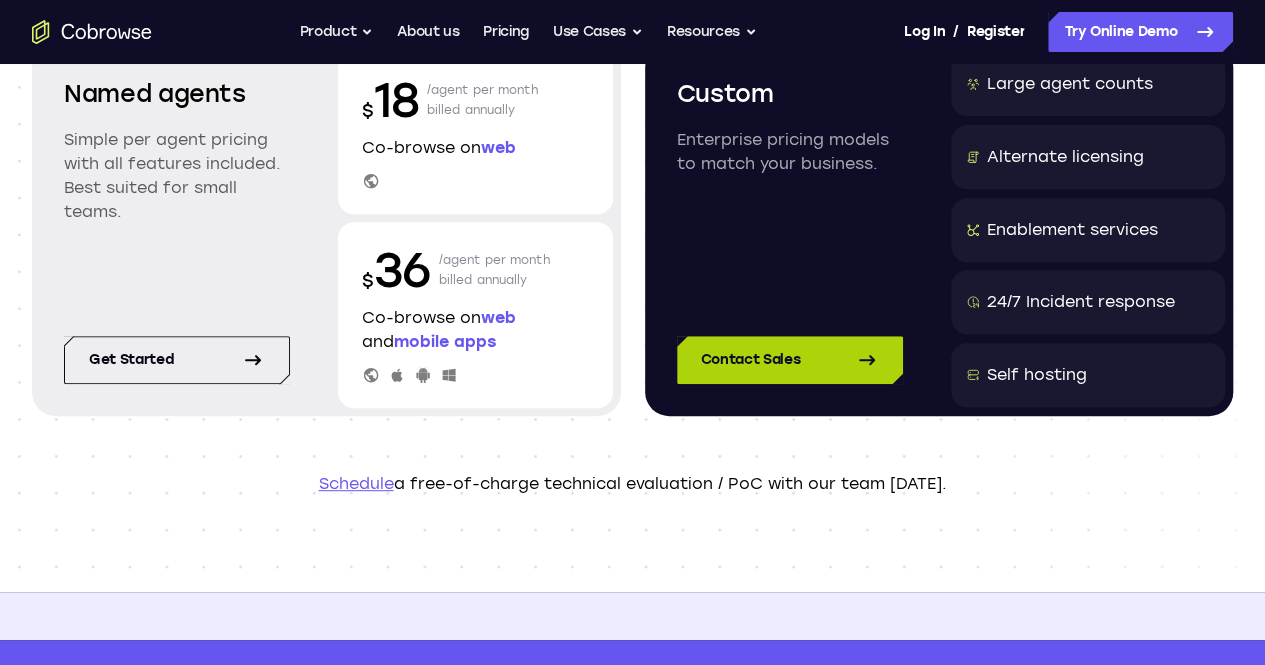click on "Contact Sales" at bounding box center [790, 360] 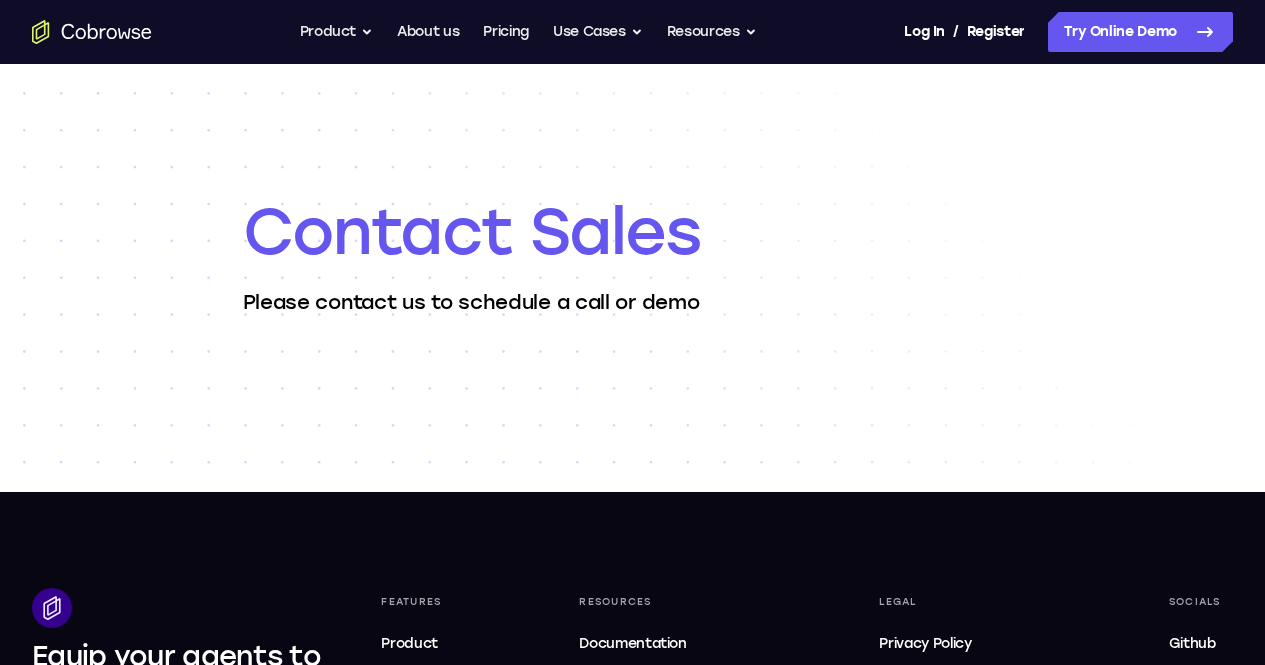 scroll, scrollTop: 0, scrollLeft: 0, axis: both 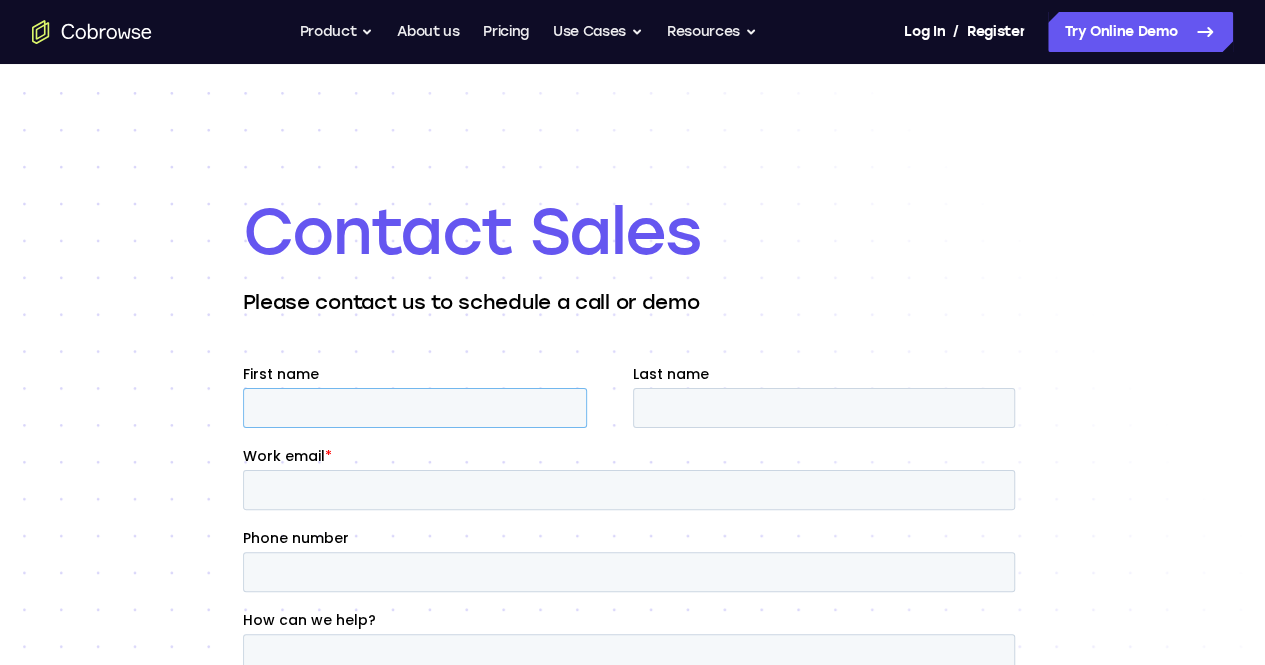 click on "First name" at bounding box center (414, 408) 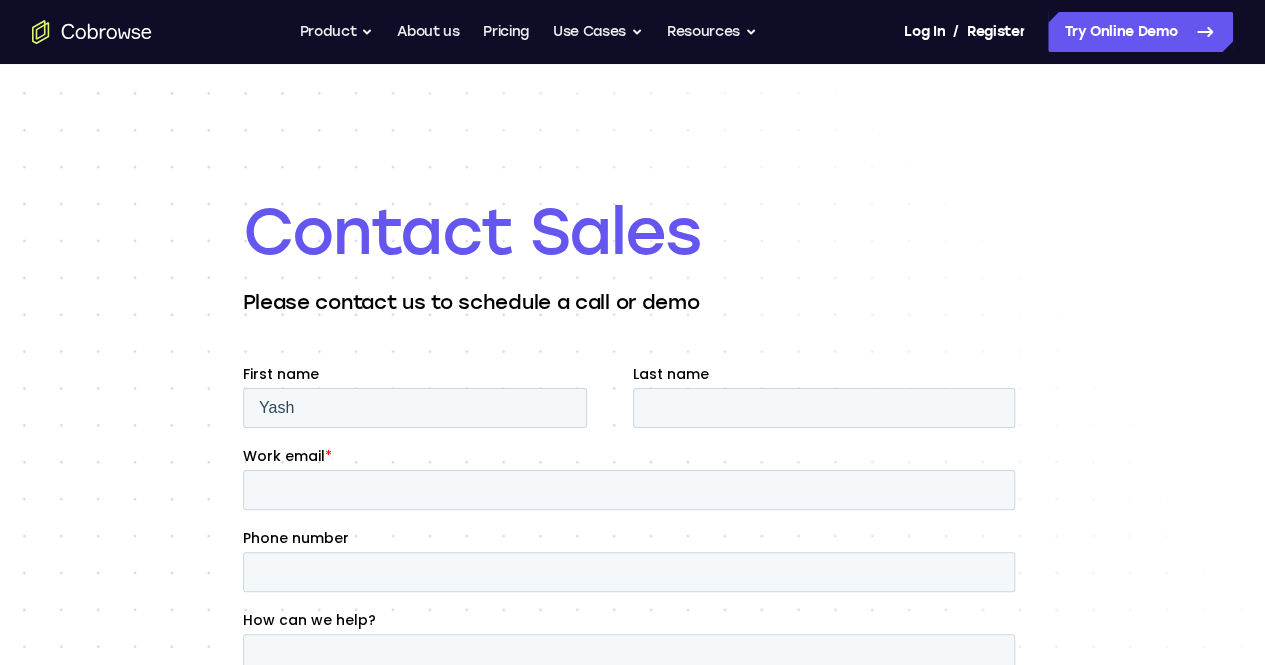 click on "First name Yash Last name" at bounding box center [632, 405] 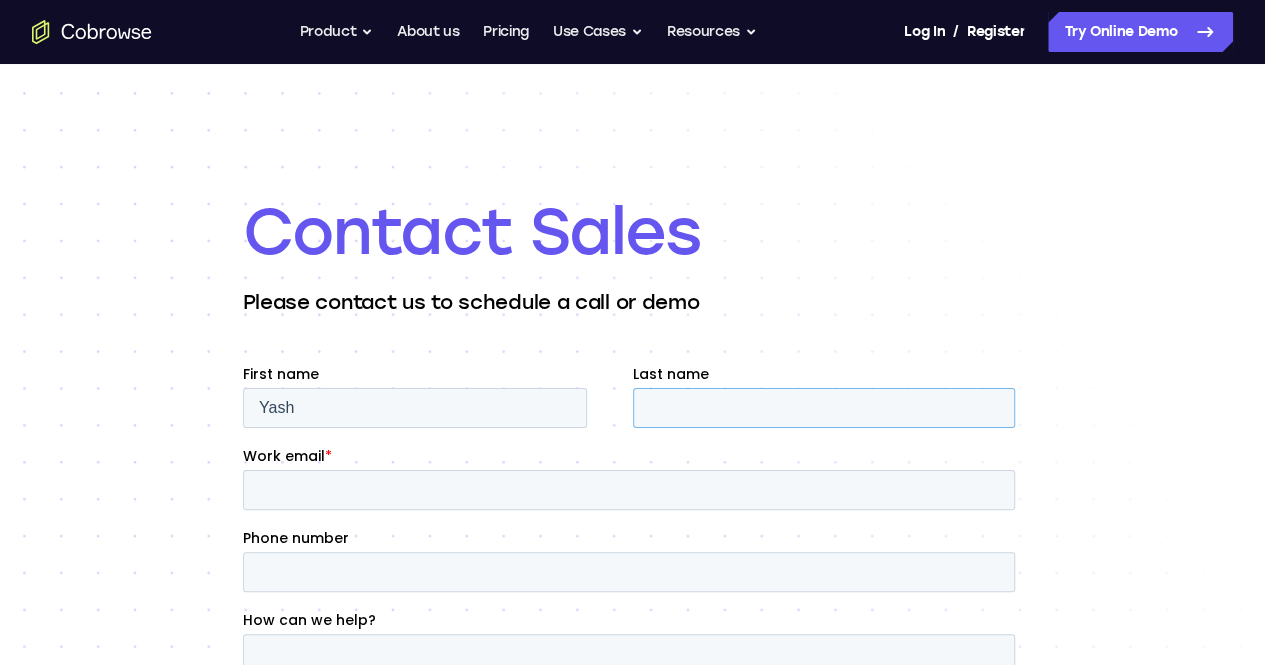 click on "Last name" at bounding box center [823, 408] 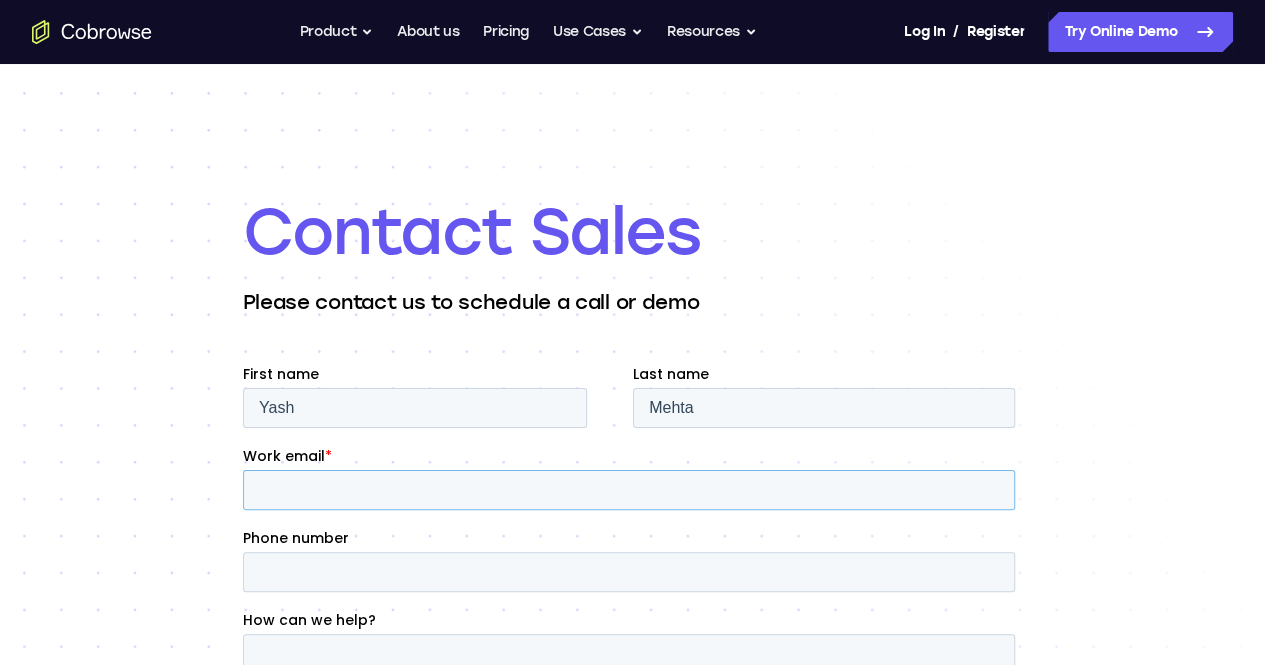 click on "Work email *" at bounding box center (628, 490) 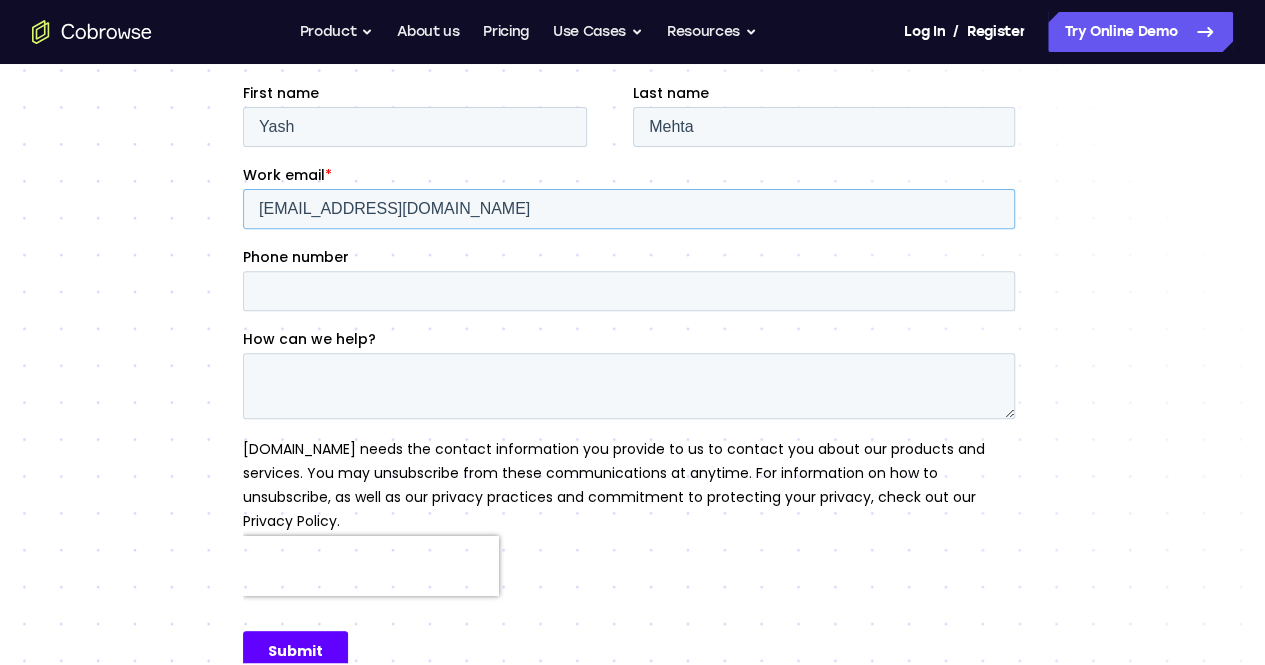 scroll, scrollTop: 300, scrollLeft: 0, axis: vertical 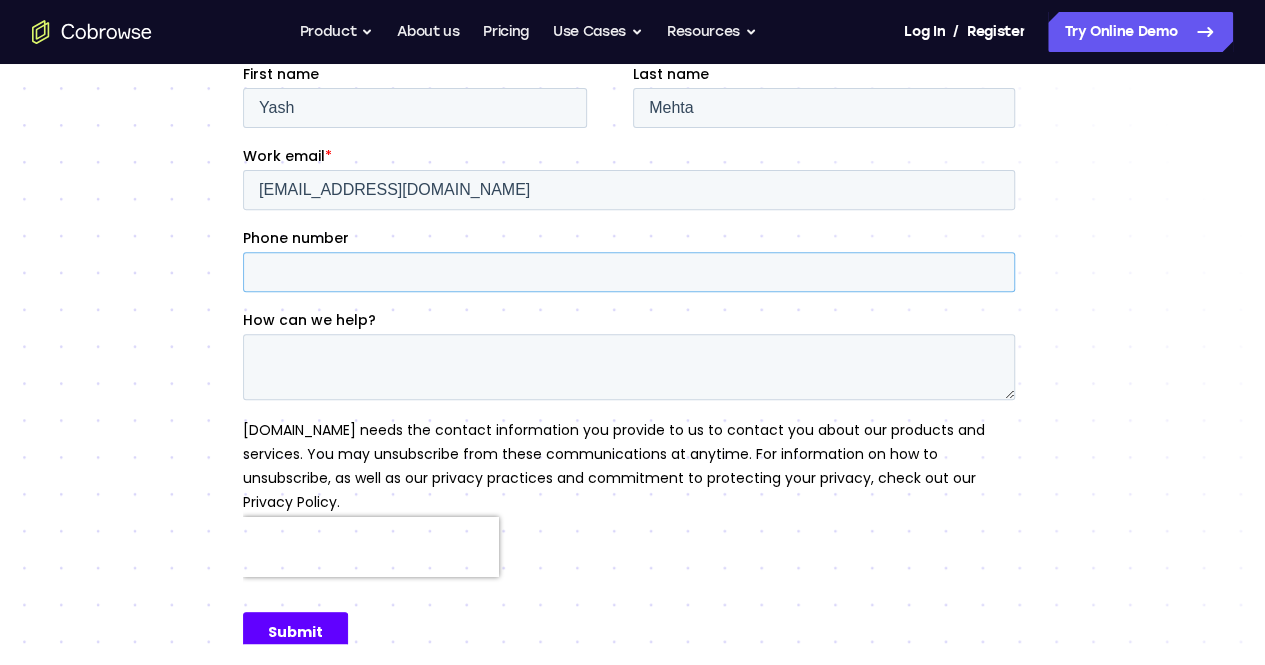 click on "Phone number" at bounding box center [628, 272] 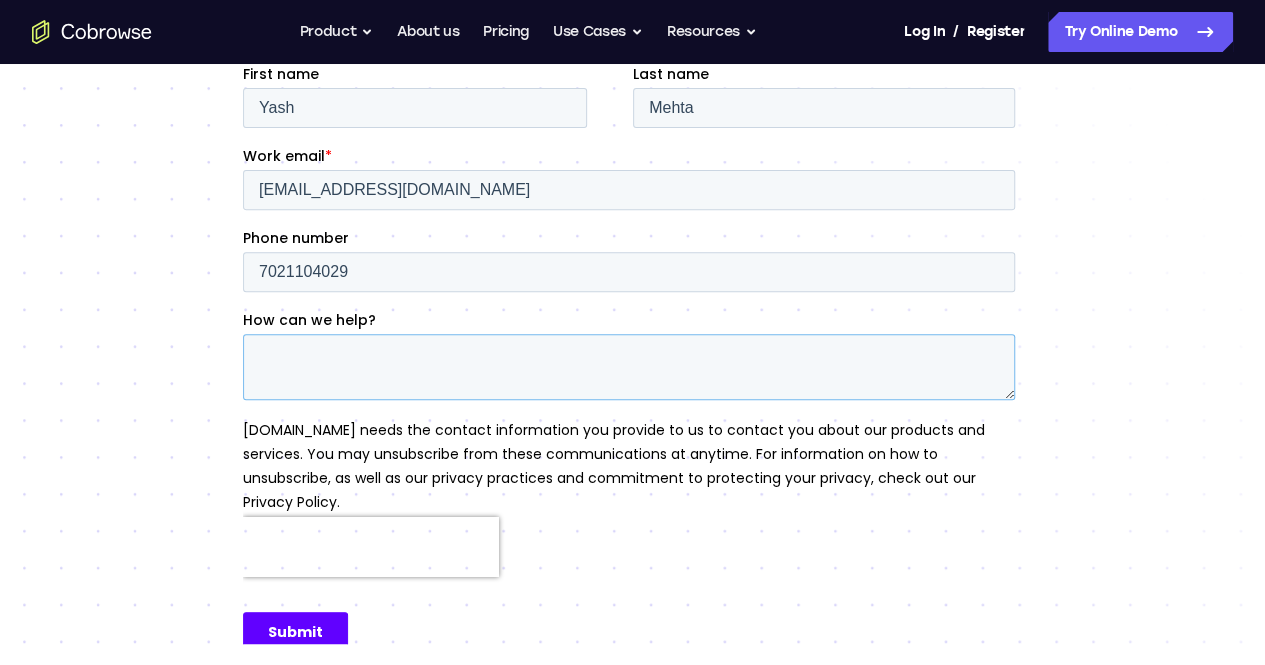 click on "How can we help?" at bounding box center (628, 367) 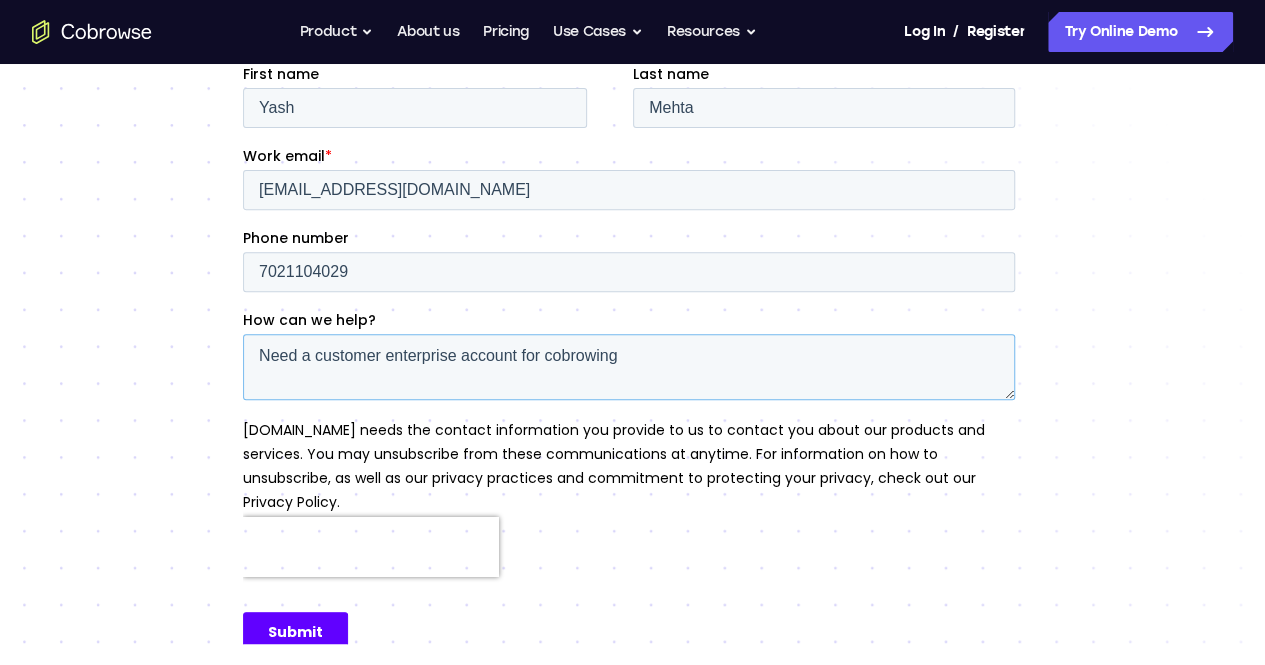type on "Need a customer enterprise account for cobrowing" 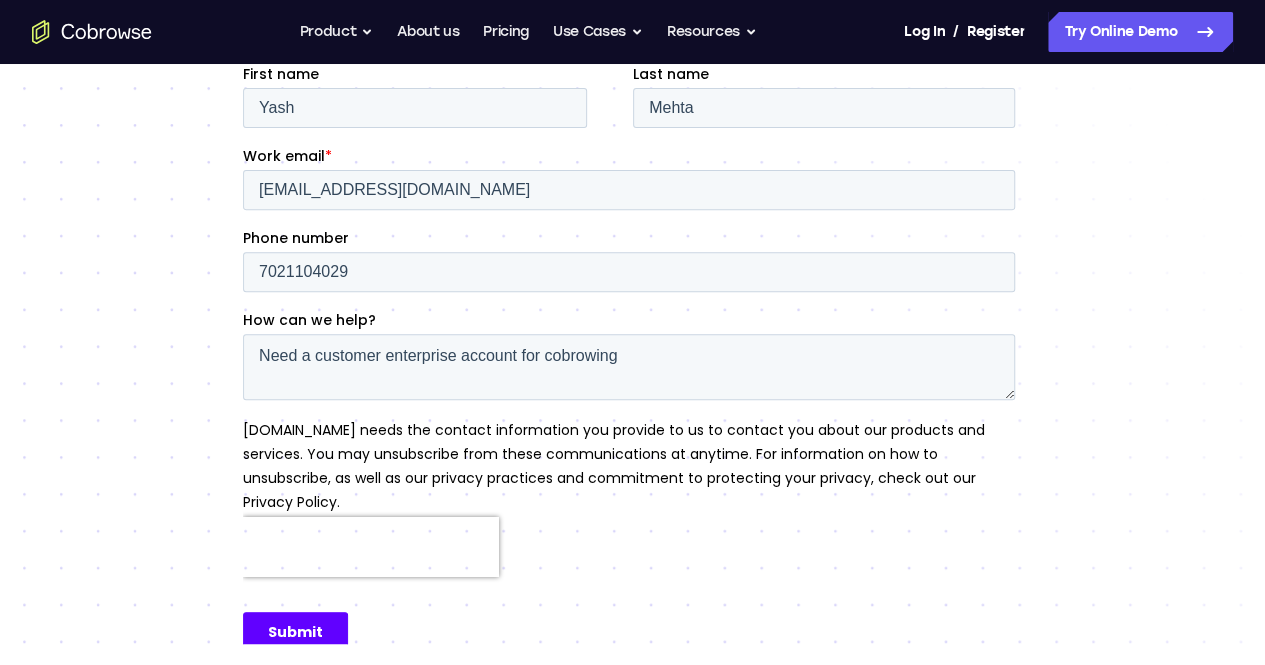click on "Submit" at bounding box center (294, 632) 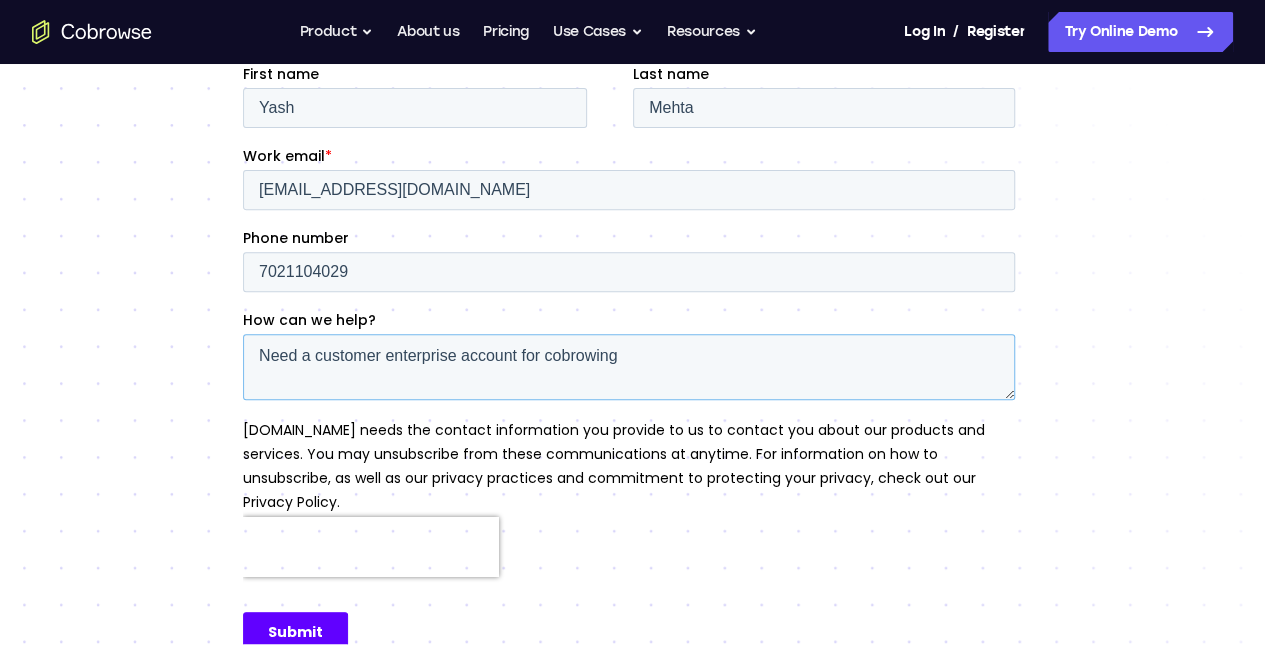 click on "Need a customer enterprise account for cobrowing" at bounding box center [628, 367] 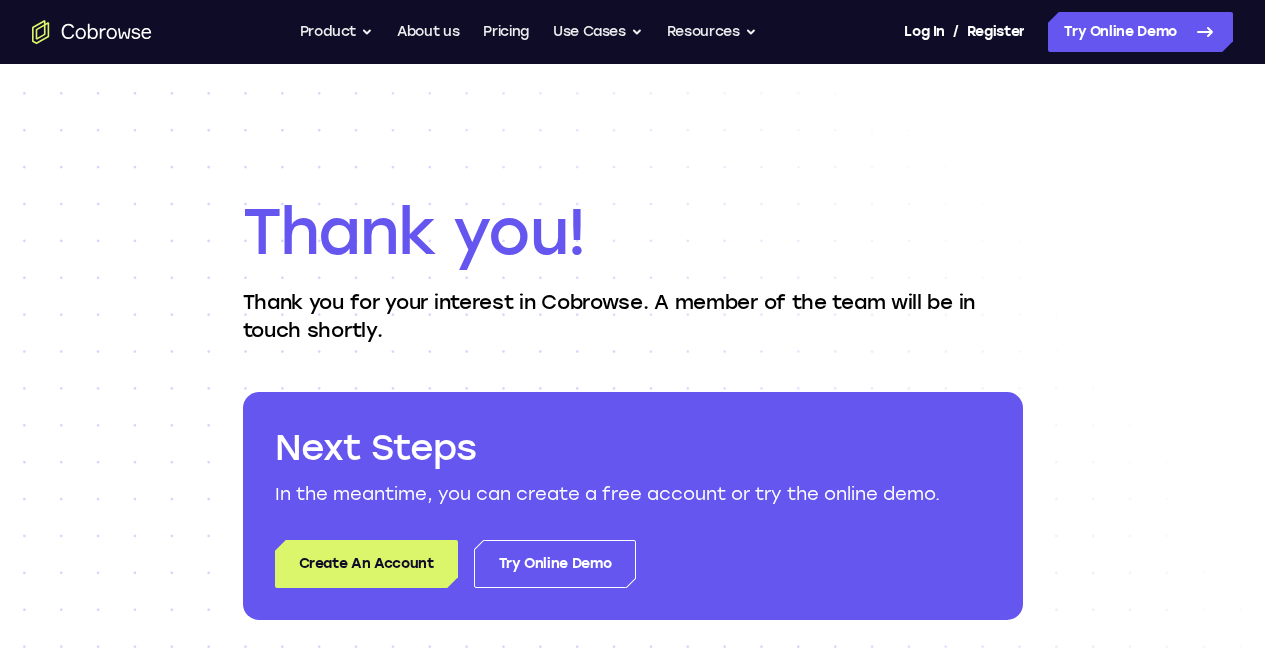scroll, scrollTop: 0, scrollLeft: 0, axis: both 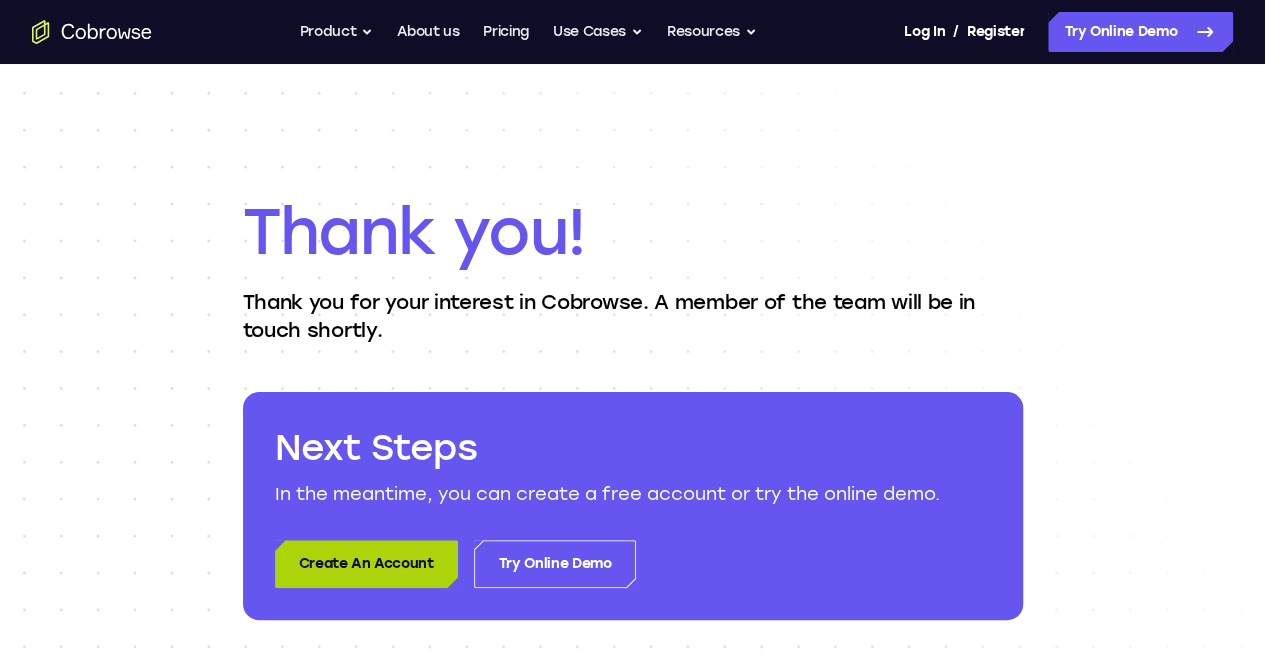click on "Create An Account" at bounding box center (366, 564) 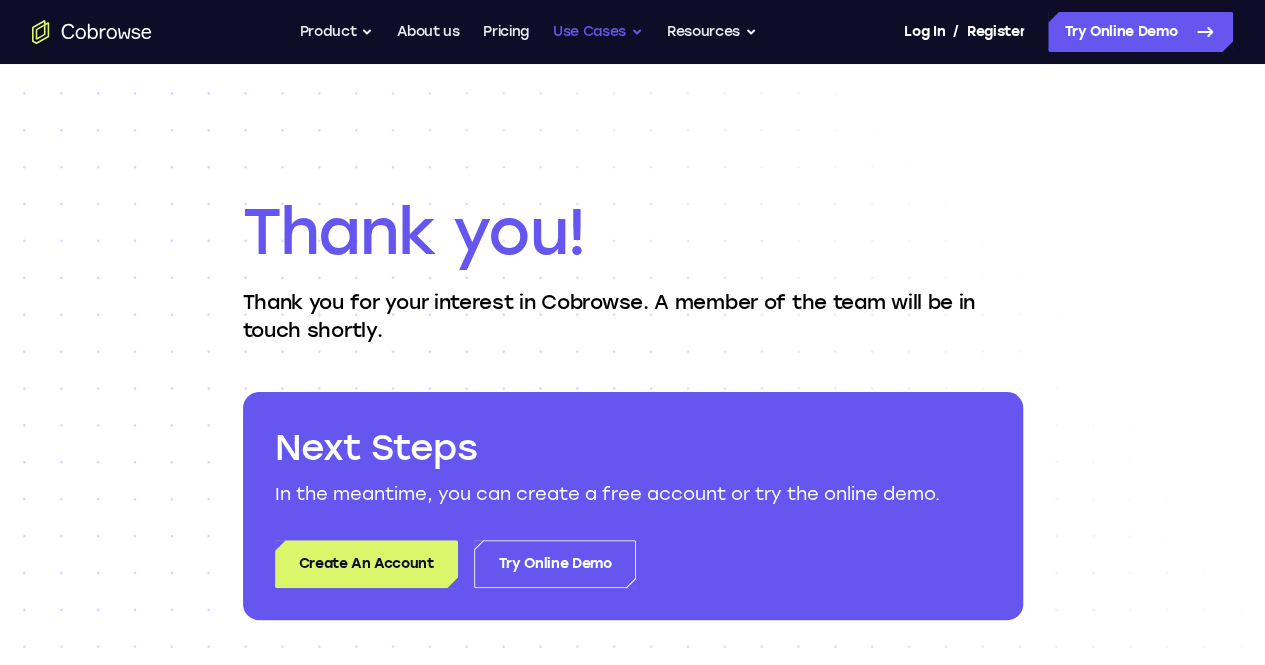 click on "Use Cases" at bounding box center (598, 32) 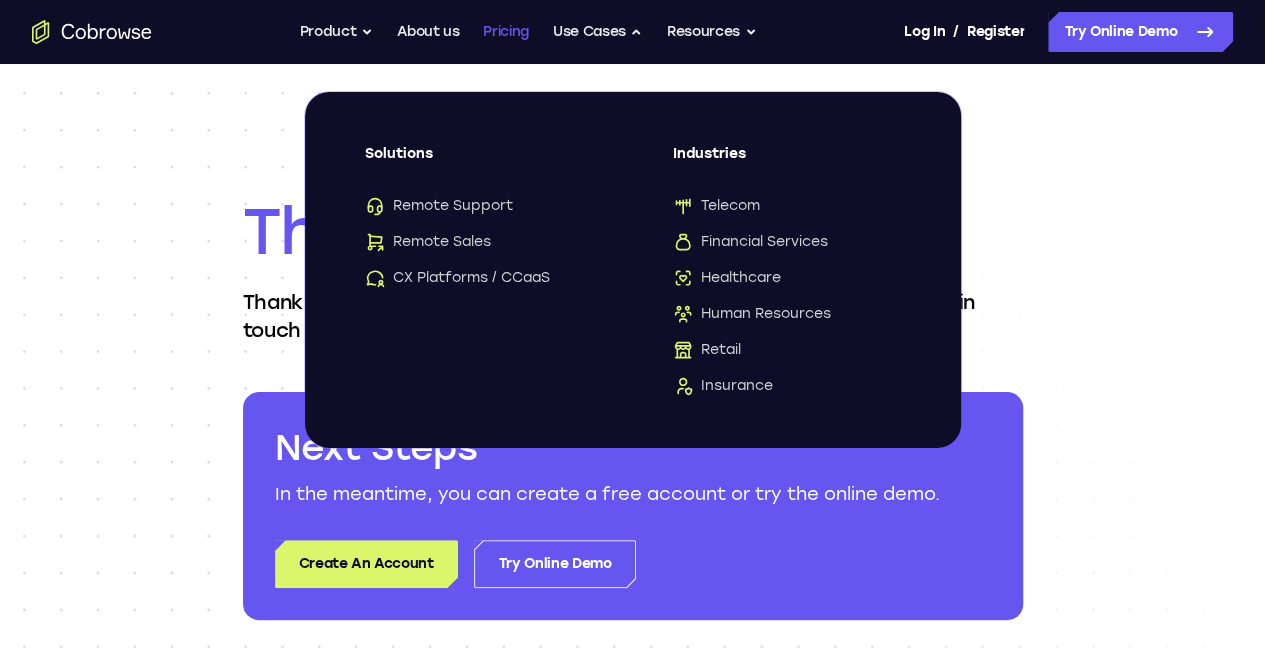 click on "Pricing" at bounding box center [506, 32] 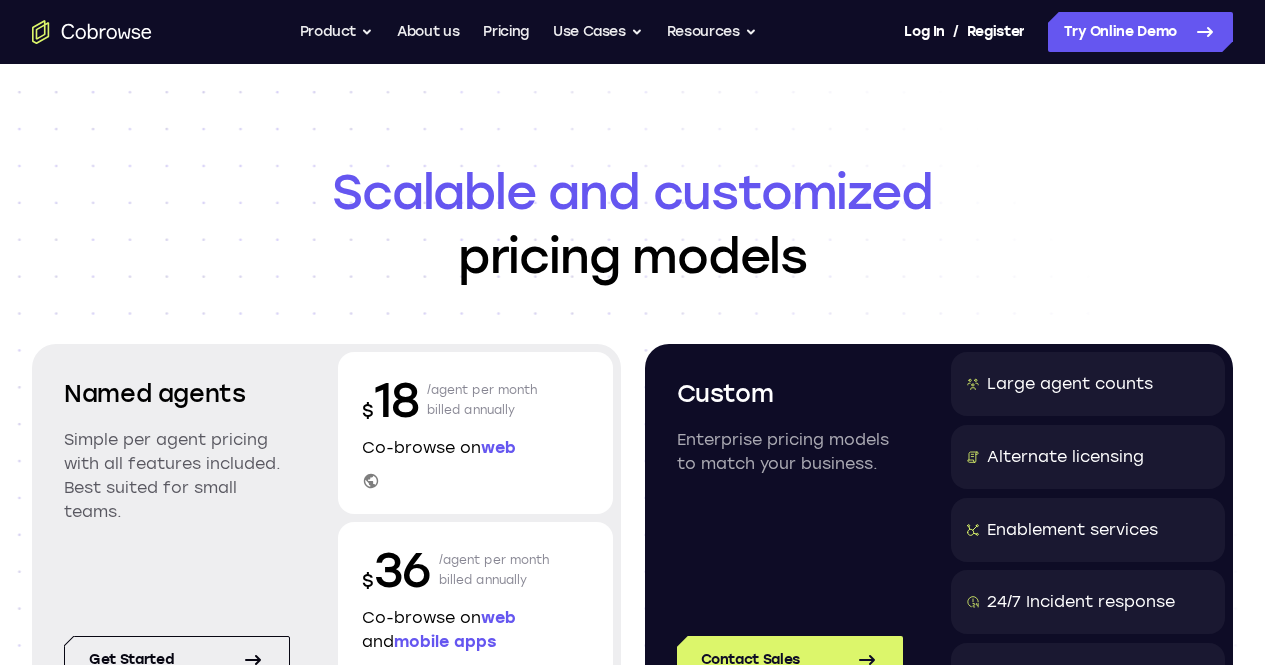 scroll, scrollTop: 0, scrollLeft: 0, axis: both 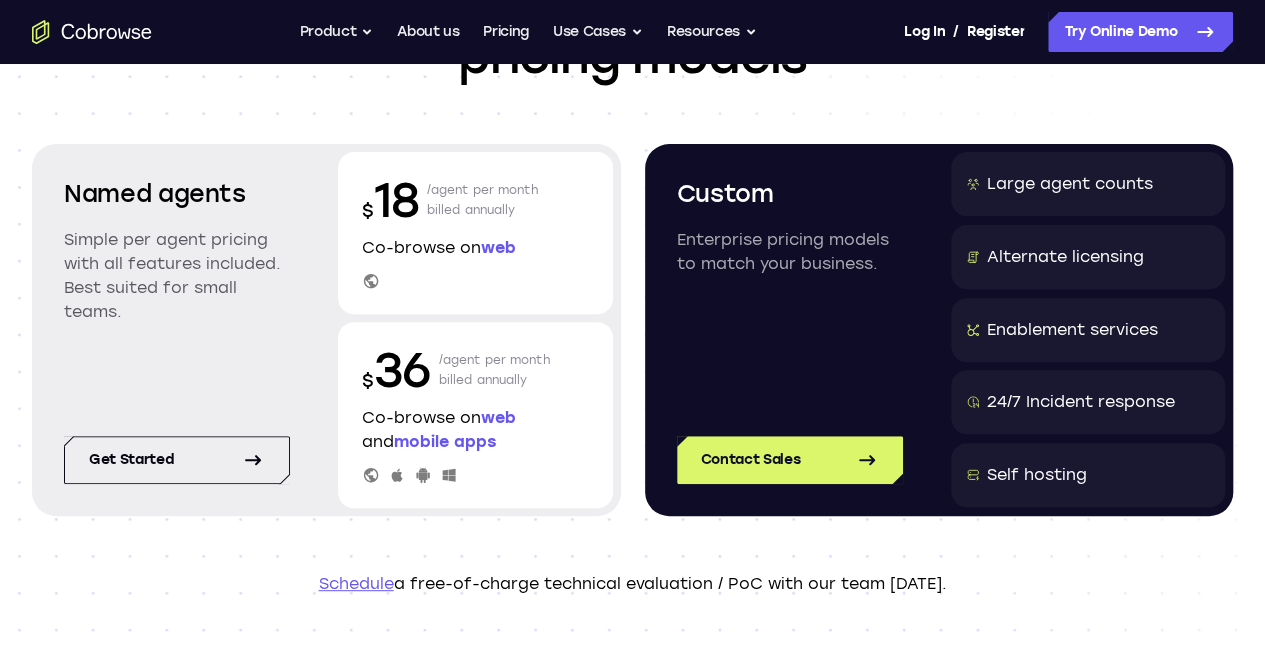 click on "/agent per month billed annually" at bounding box center [483, 200] 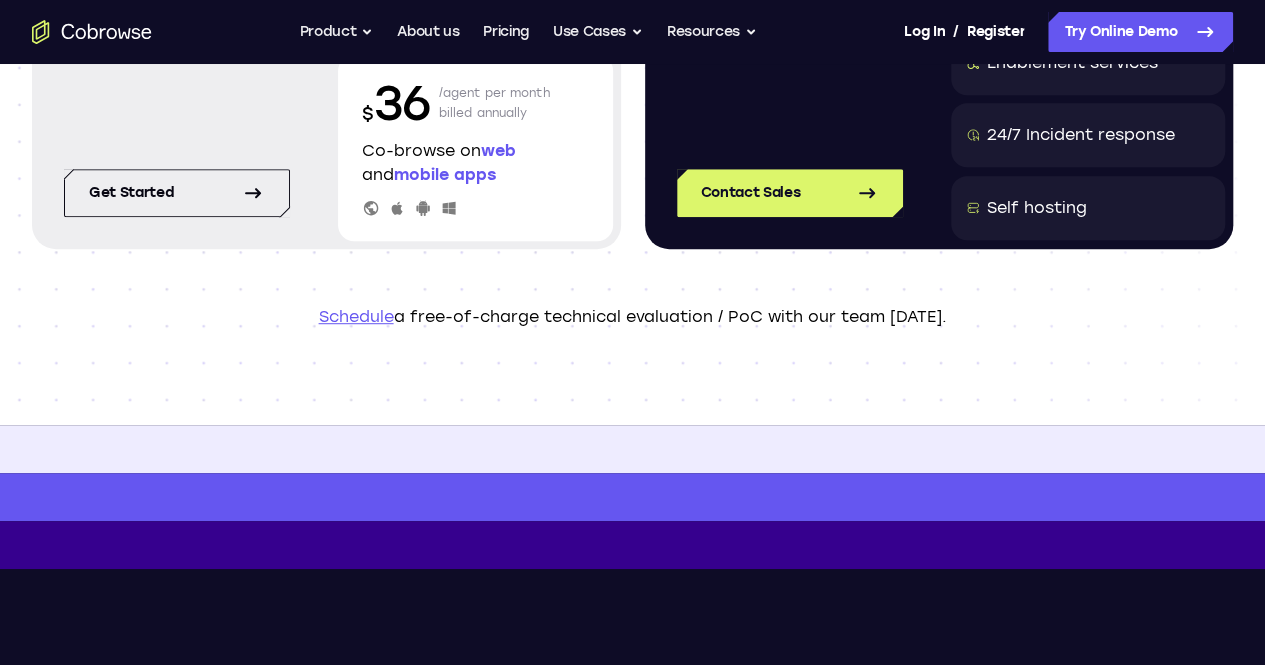 scroll, scrollTop: 500, scrollLeft: 0, axis: vertical 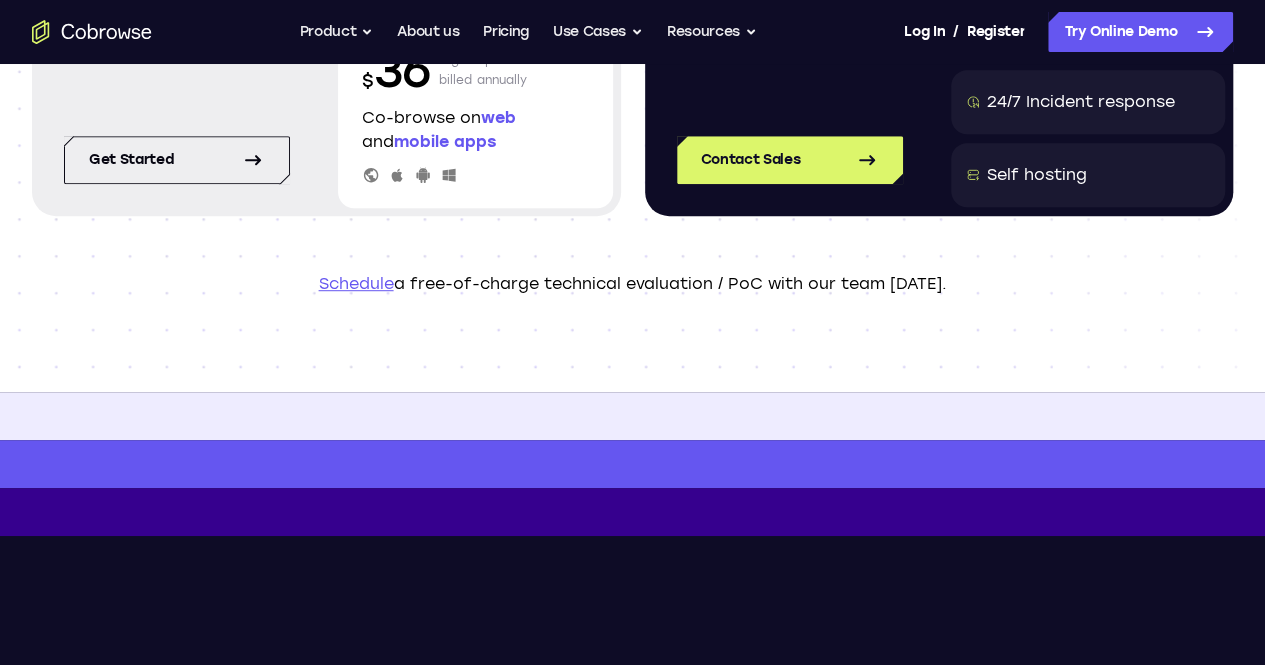 click on "Schedule" at bounding box center (356, 283) 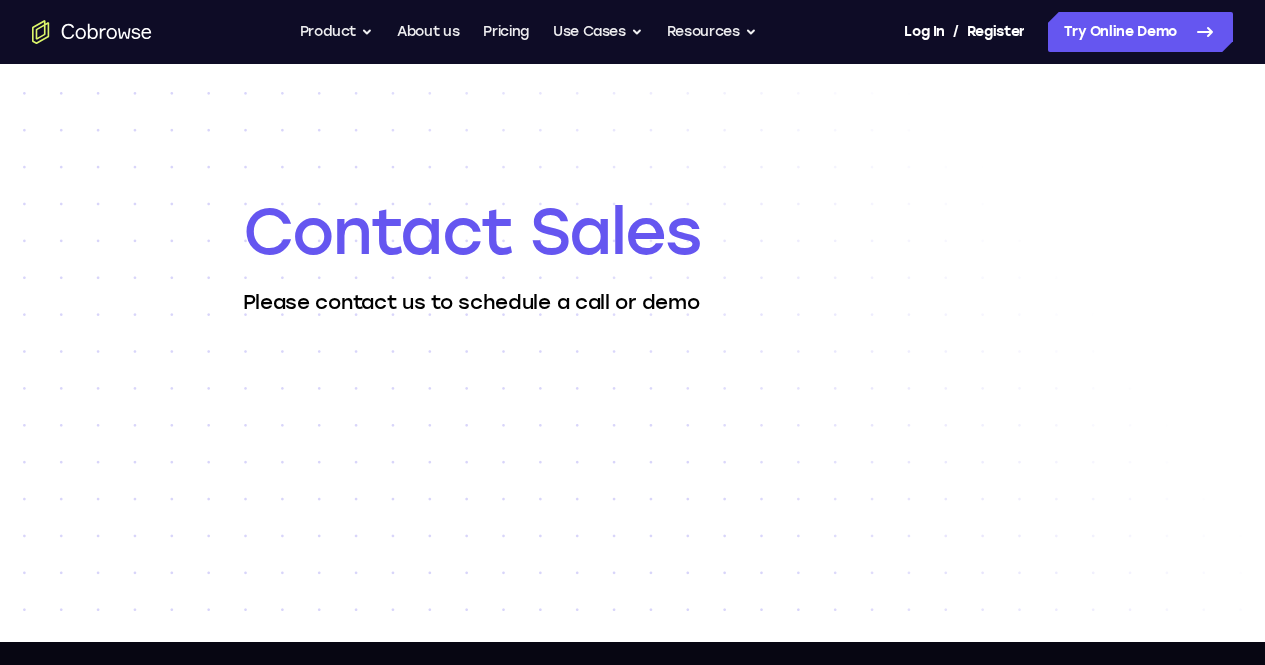 scroll, scrollTop: 0, scrollLeft: 0, axis: both 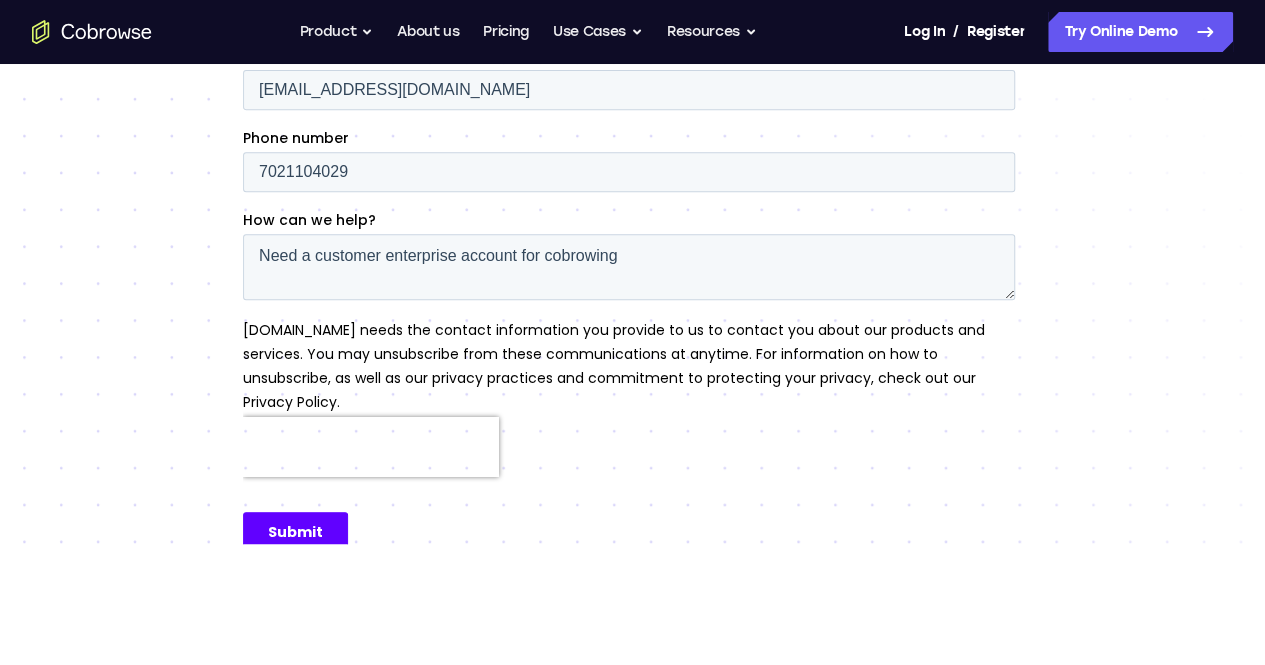 drag, startPoint x: 319, startPoint y: 519, endPoint x: 317, endPoint y: 504, distance: 15.132746 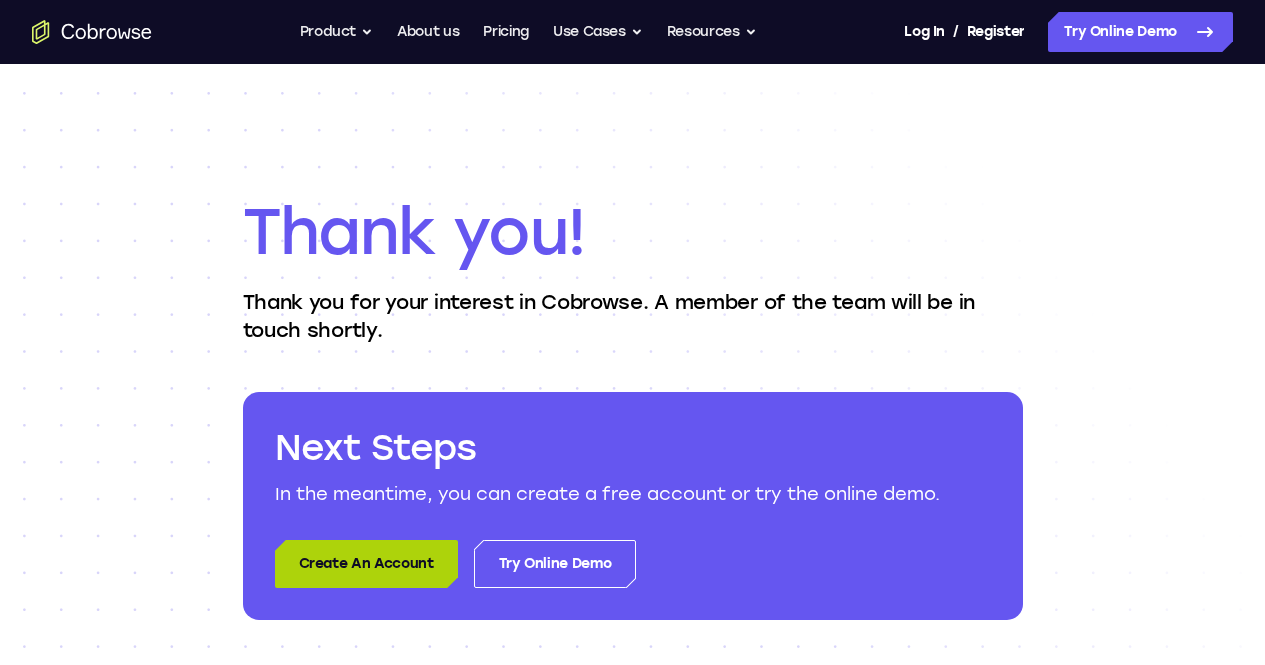 scroll, scrollTop: 0, scrollLeft: 0, axis: both 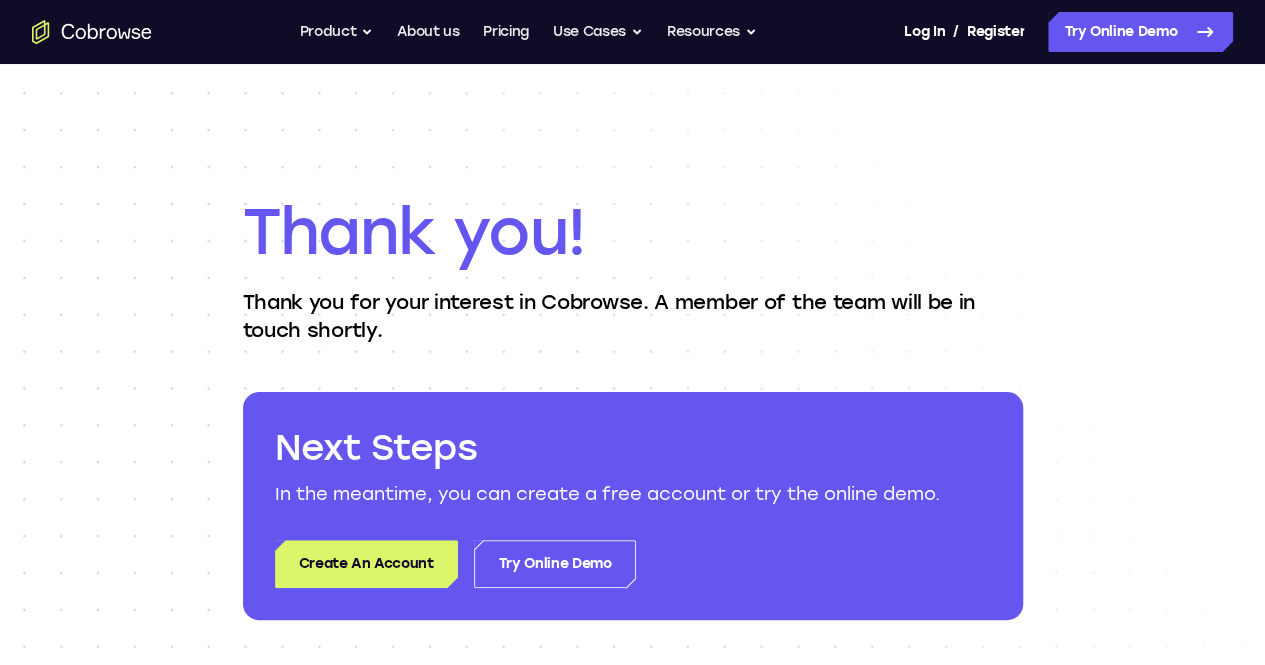 click 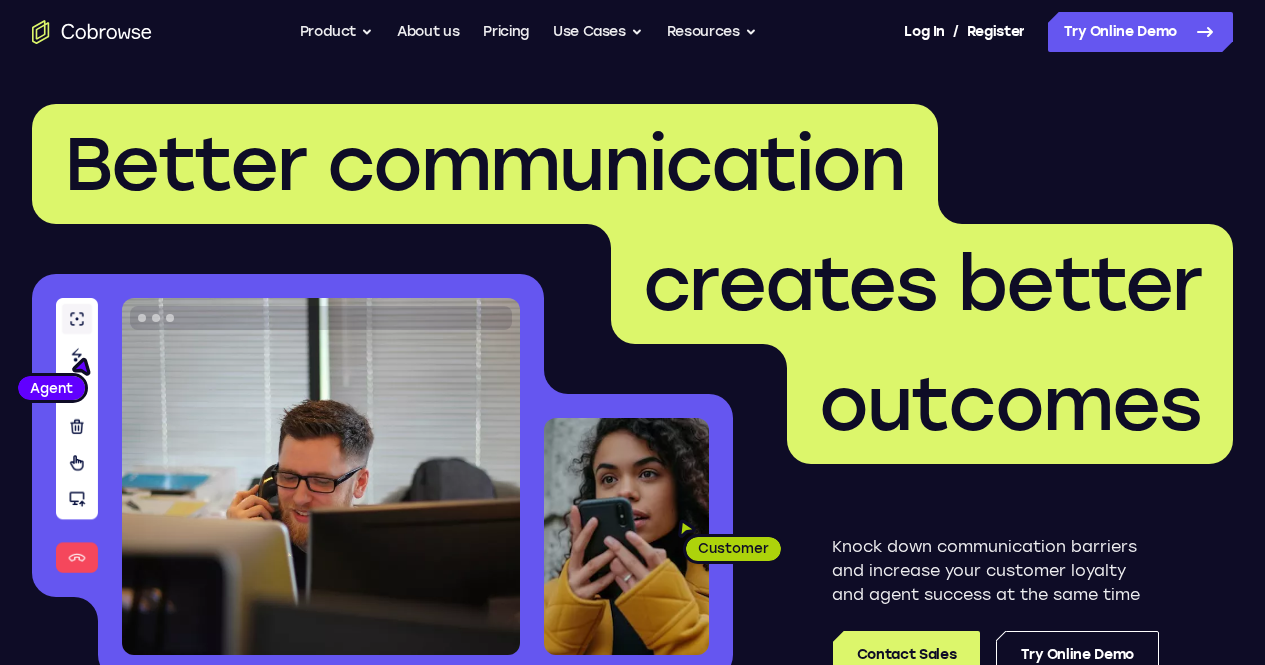 scroll, scrollTop: 0, scrollLeft: 0, axis: both 